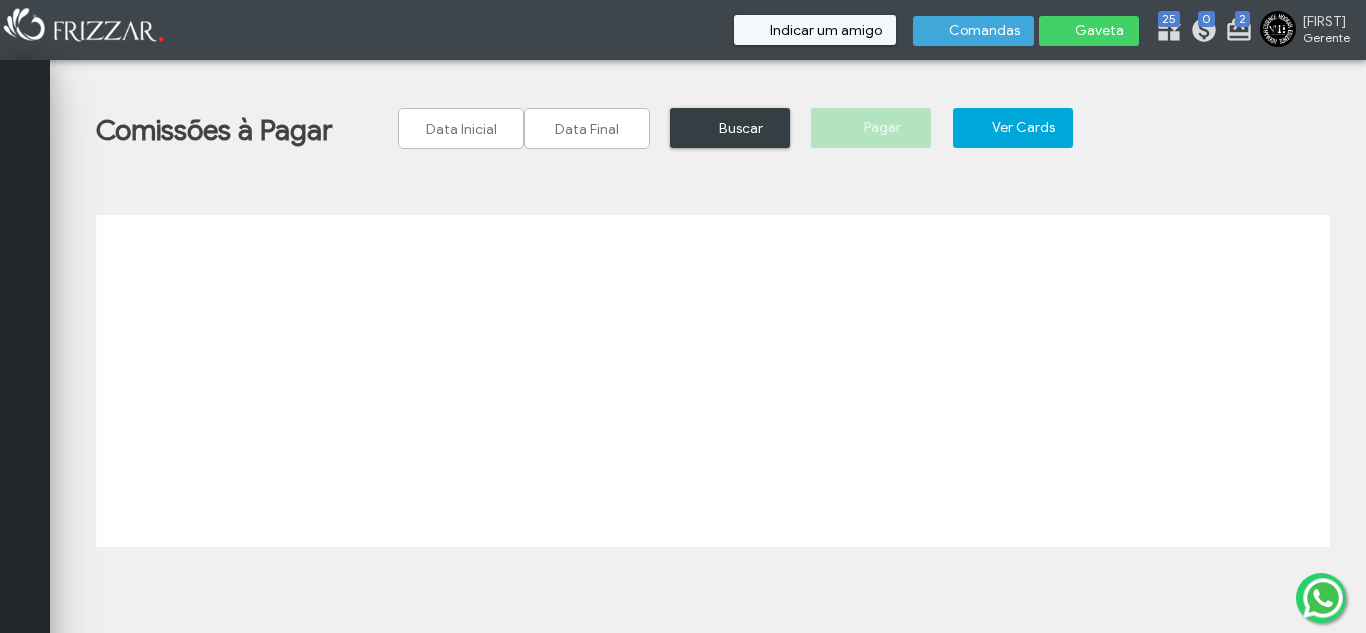 scroll, scrollTop: 0, scrollLeft: 0, axis: both 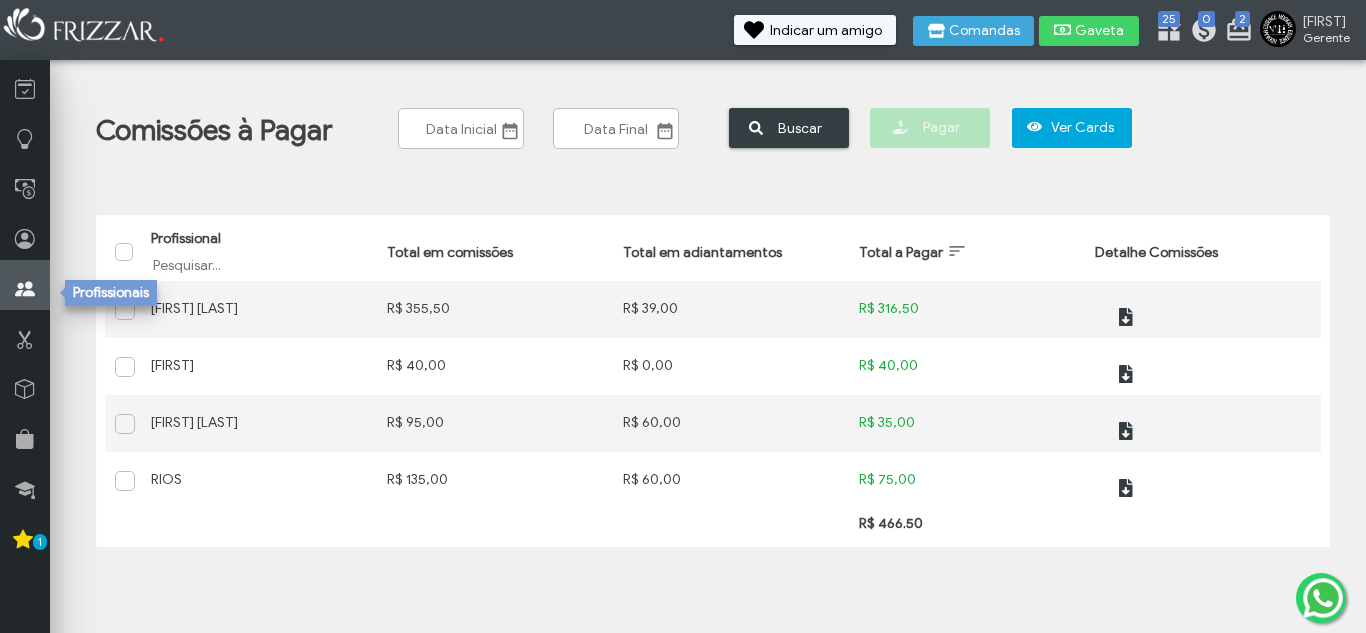 click at bounding box center (25, 289) 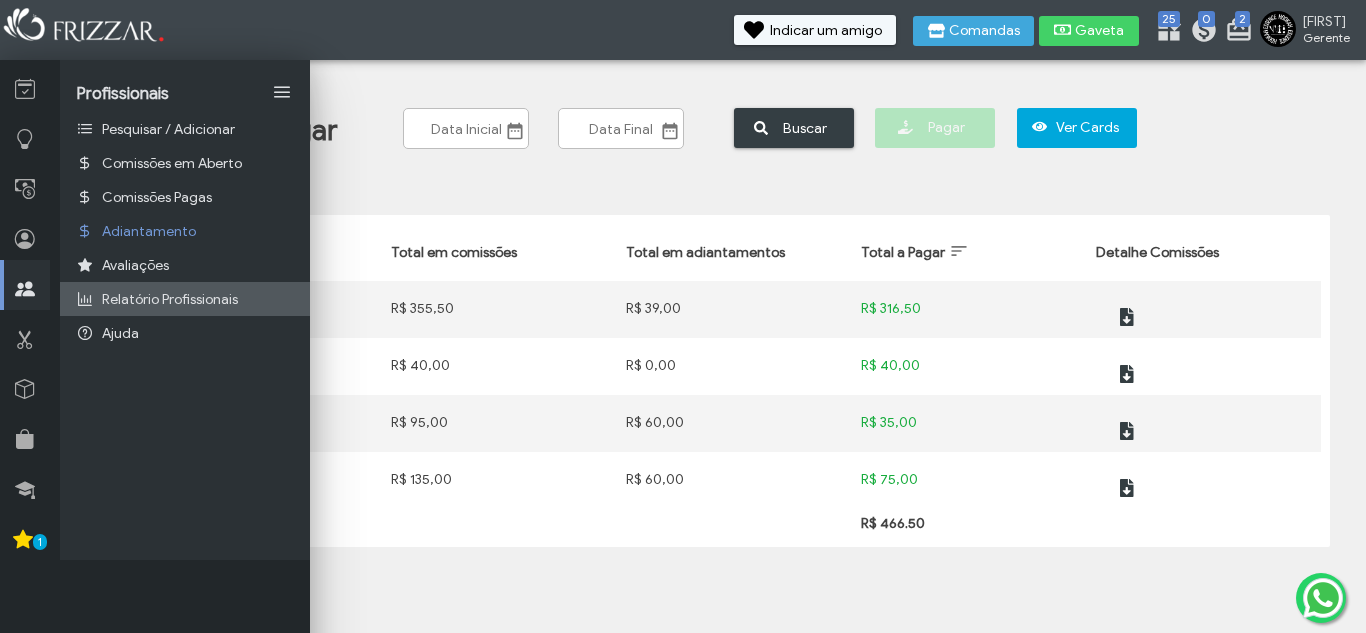 click on "Relatório Profissionais" at bounding box center (170, 299) 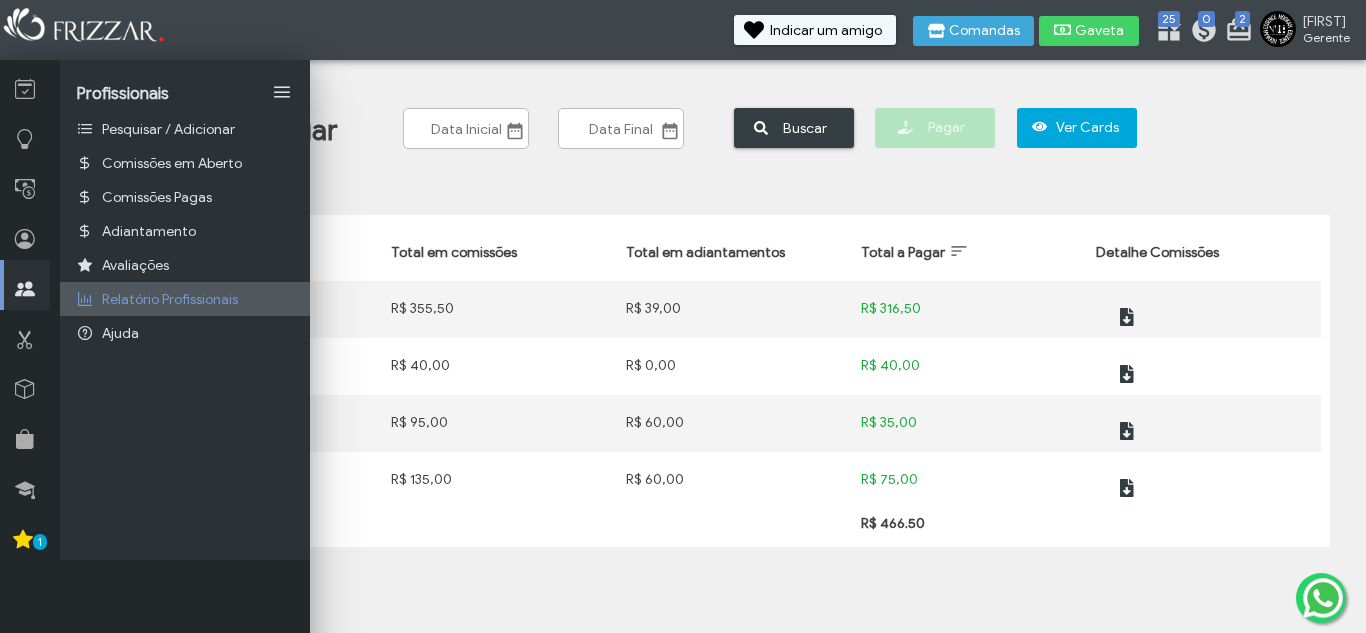 click on "Relatório Profissionais" at bounding box center (185, 299) 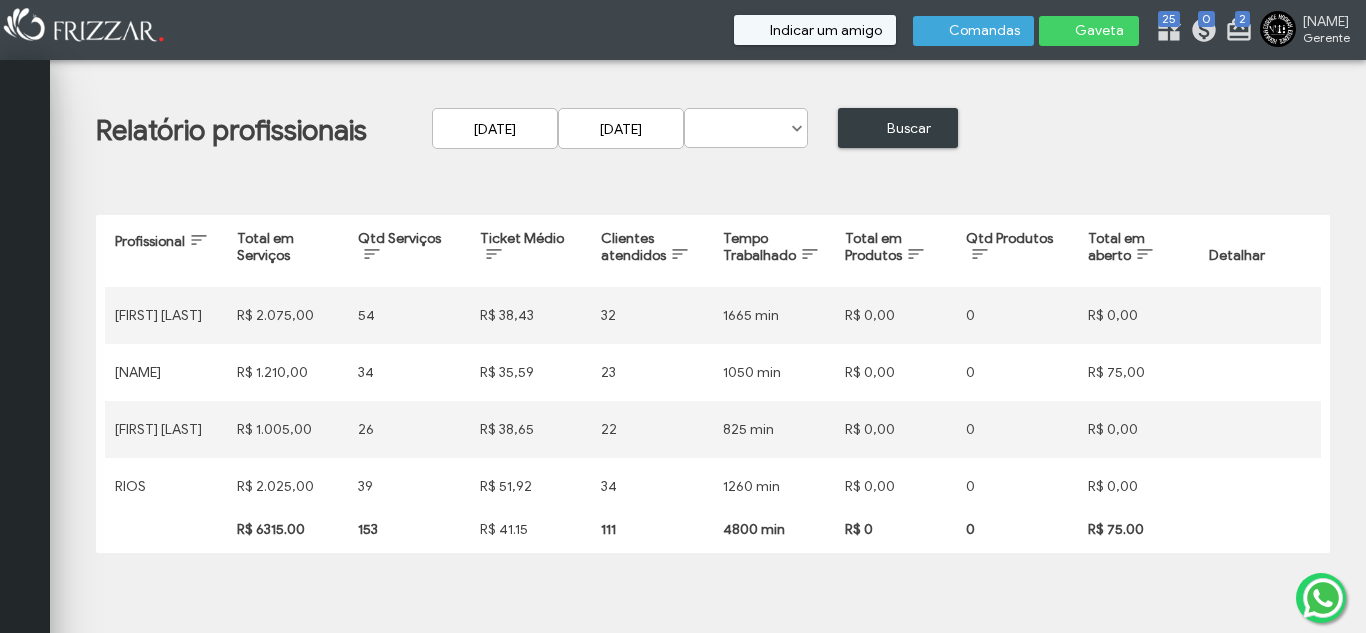 scroll, scrollTop: 0, scrollLeft: 0, axis: both 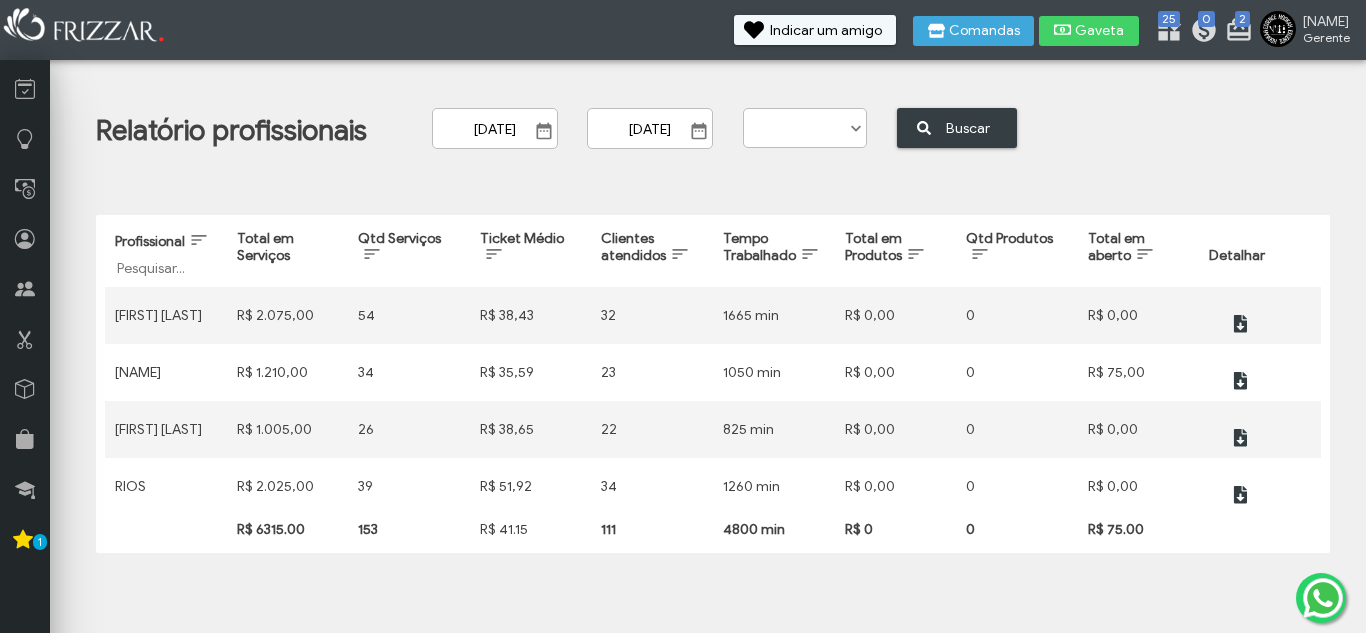 click at bounding box center (544, 131) 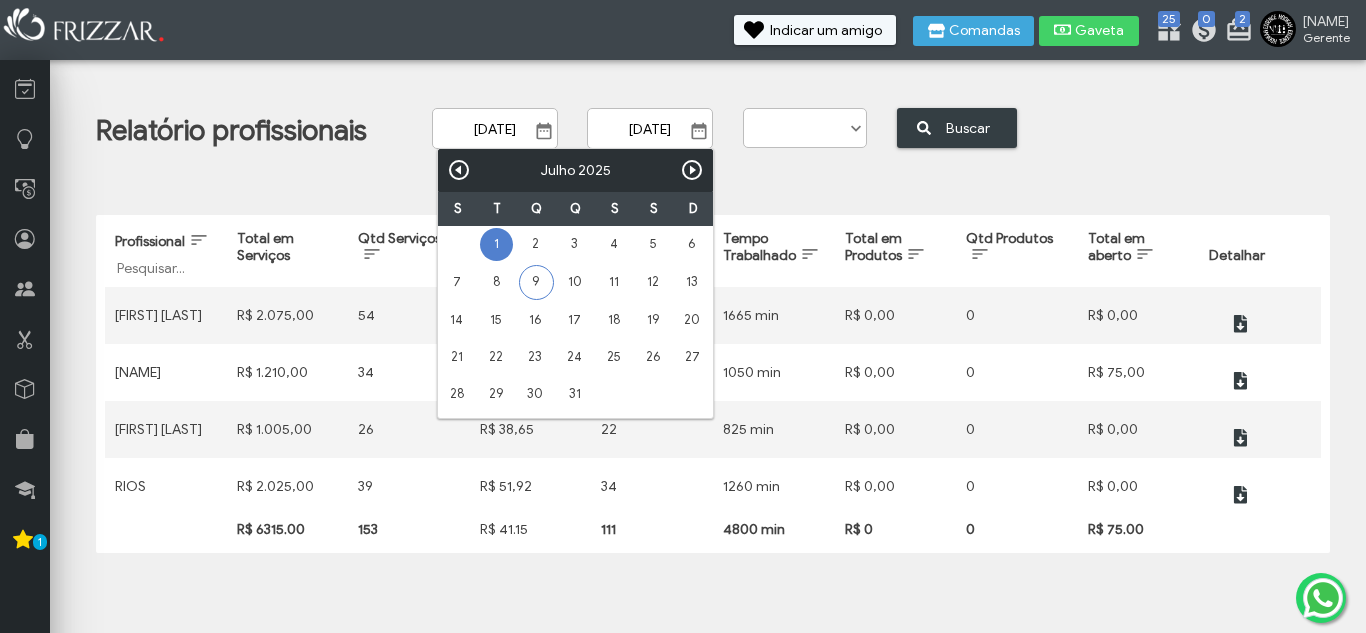click on "9" at bounding box center [536, 282] 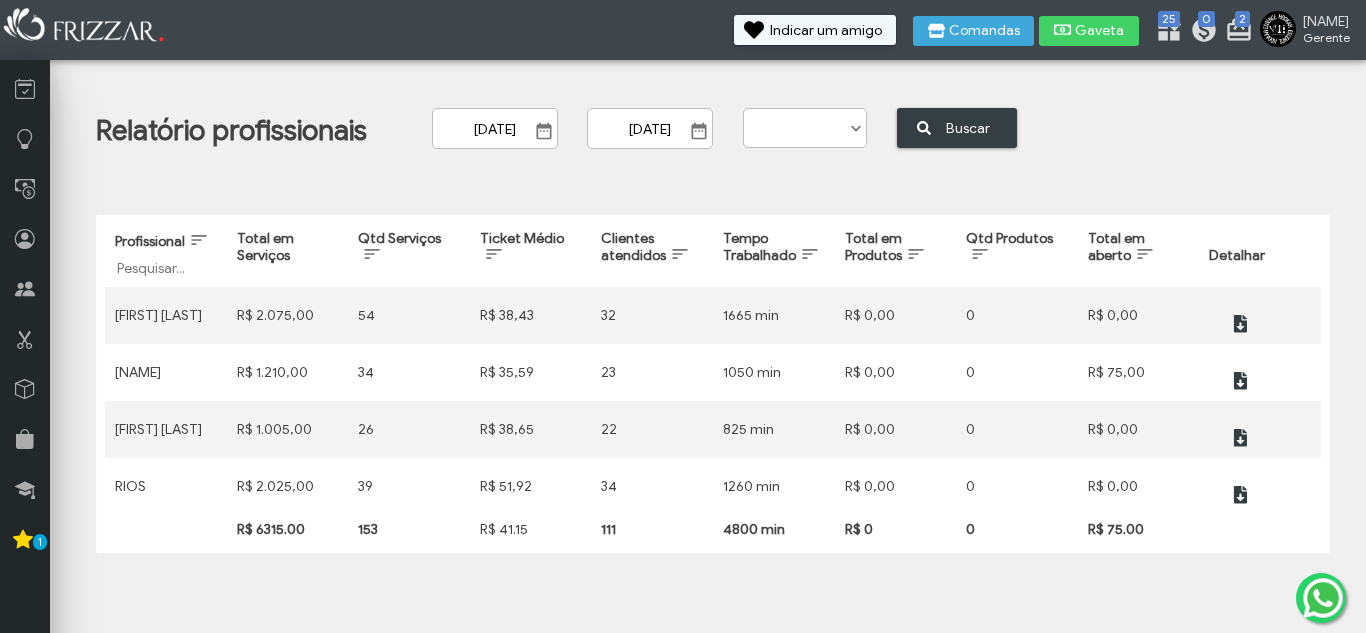 click at bounding box center (699, 131) 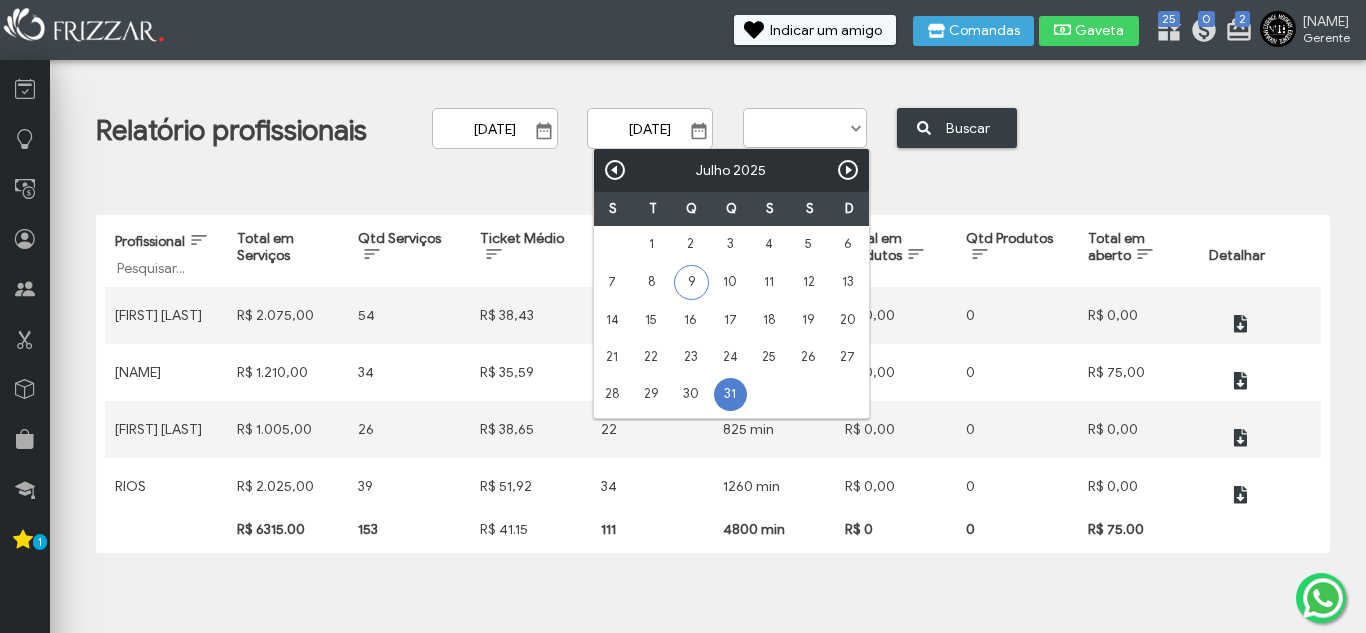 click on "9" at bounding box center [691, 282] 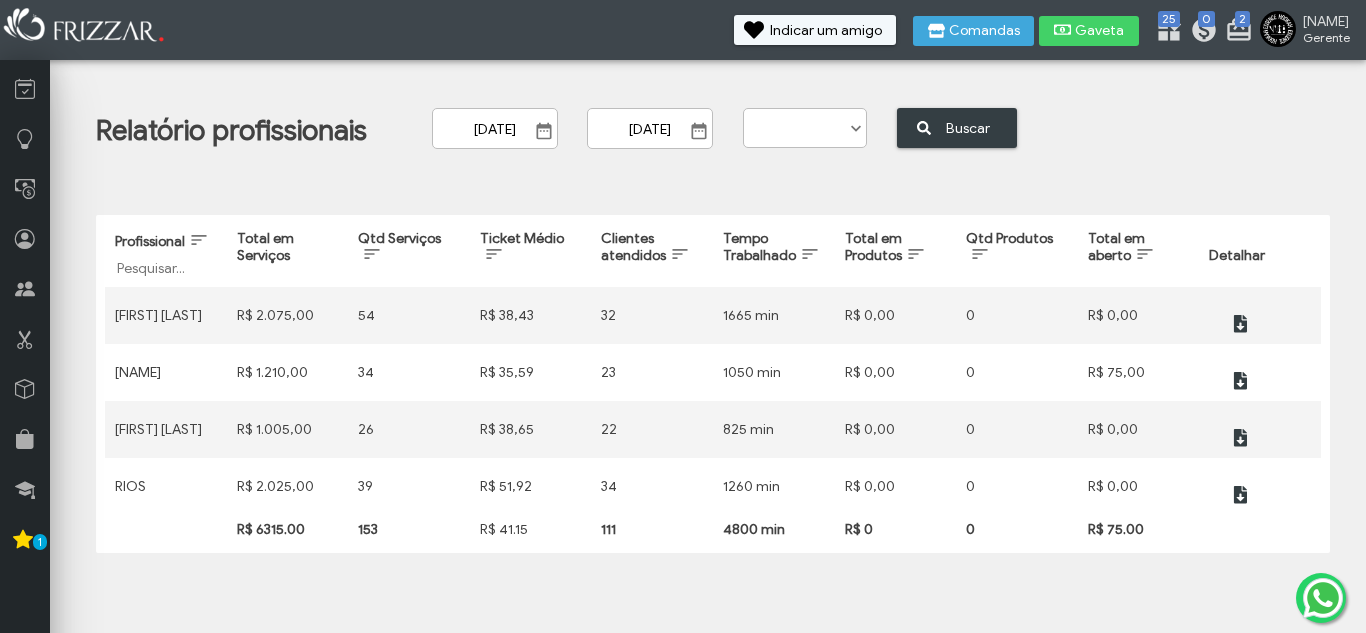 click on "Buscar" at bounding box center (968, 128) 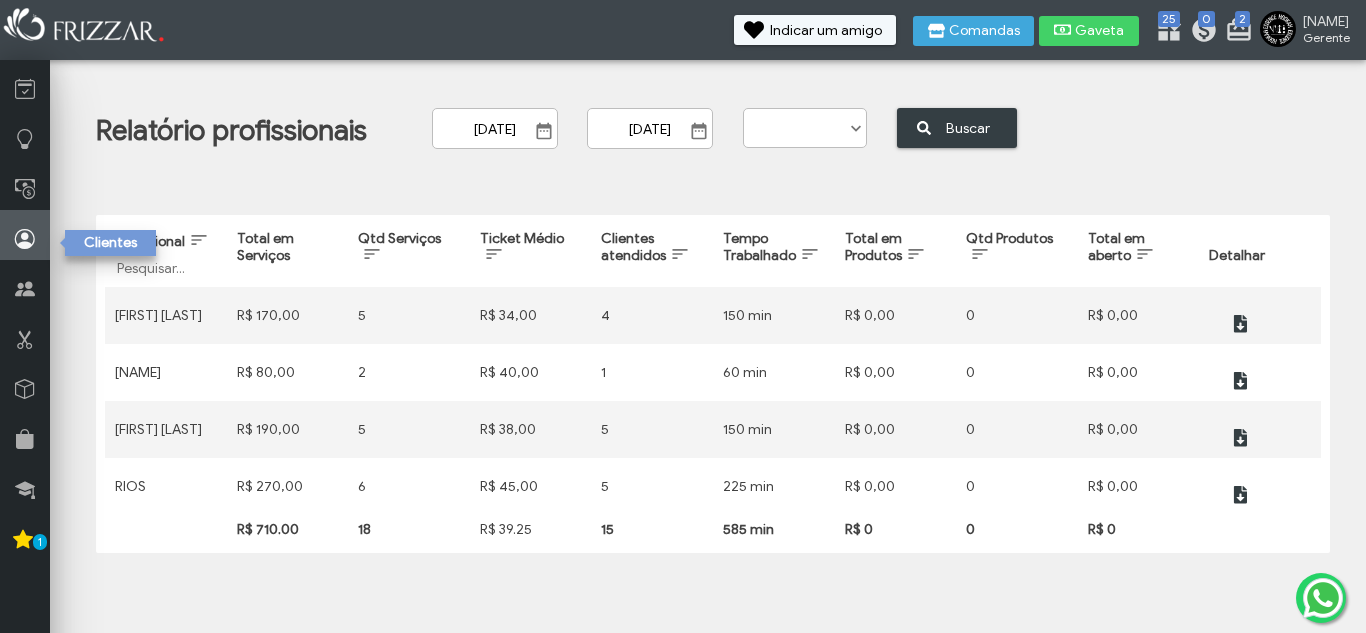 click at bounding box center [25, 235] 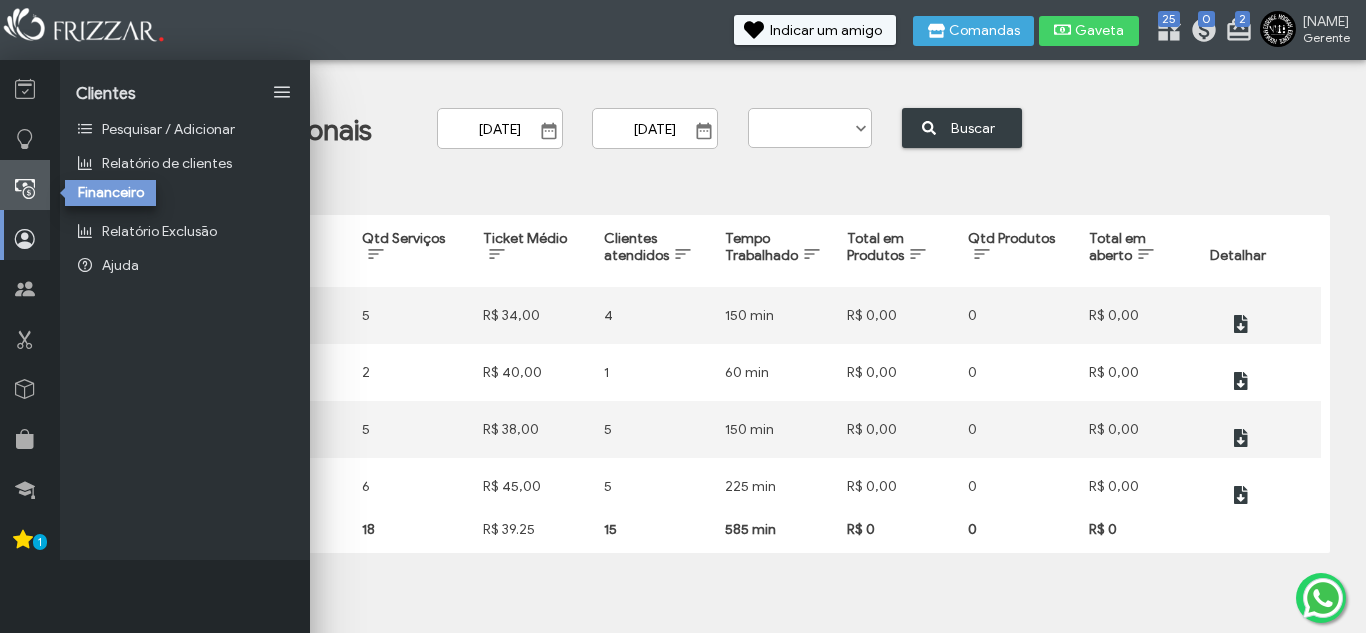 click at bounding box center [25, 185] 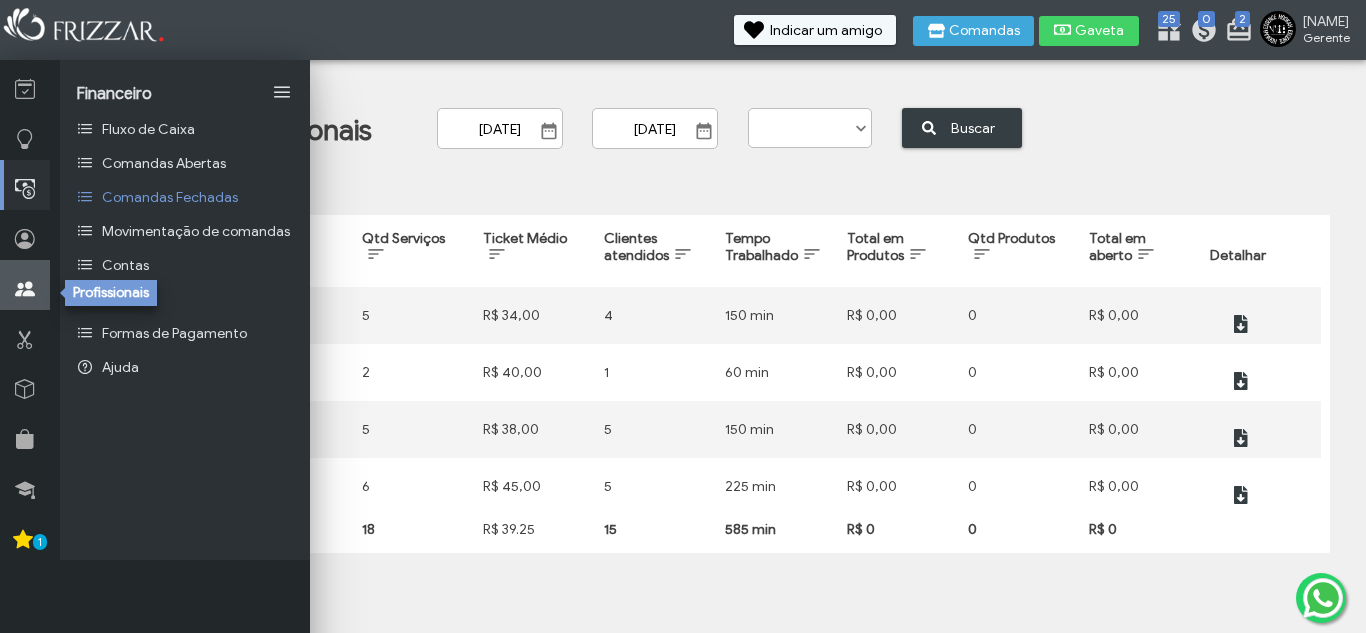 click at bounding box center [25, 289] 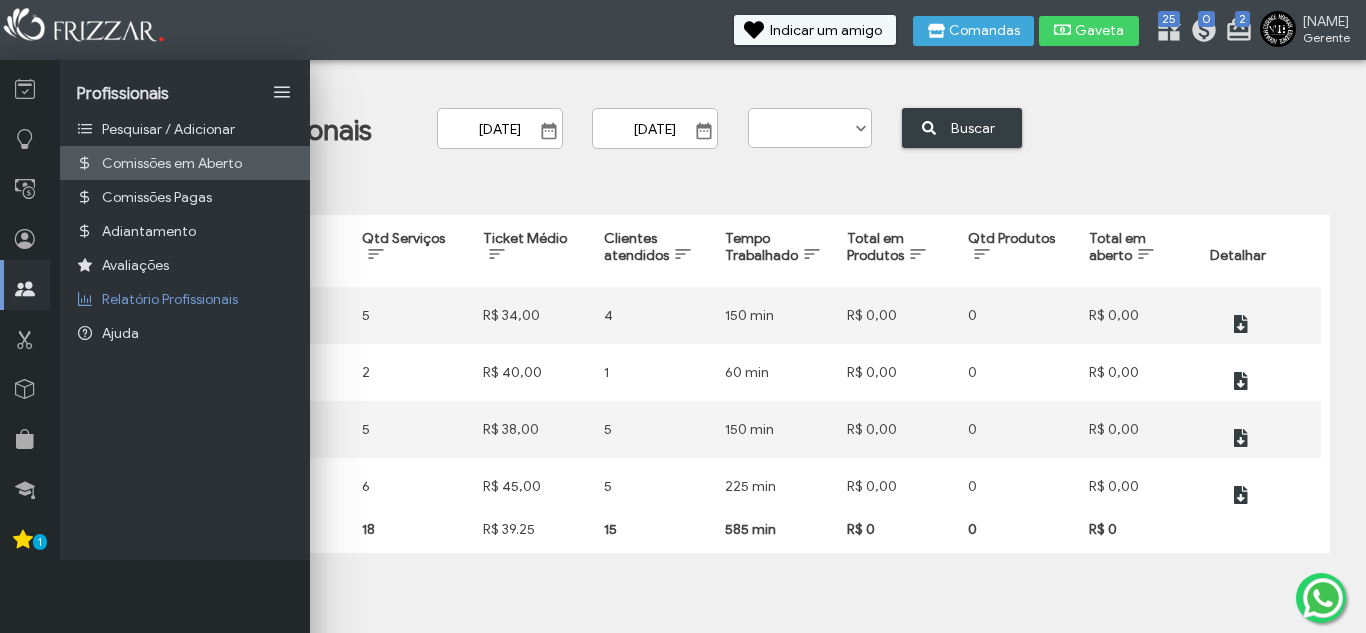 click on "Comissões em Aberto" at bounding box center [172, 163] 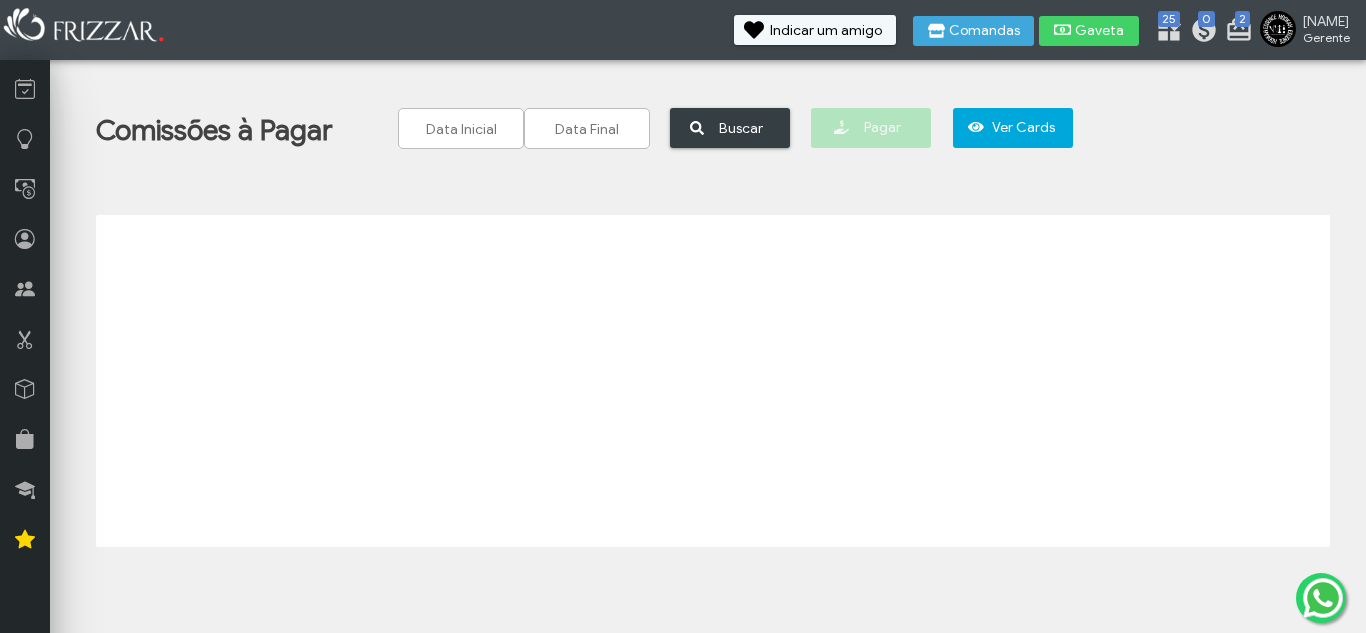 scroll, scrollTop: 0, scrollLeft: 0, axis: both 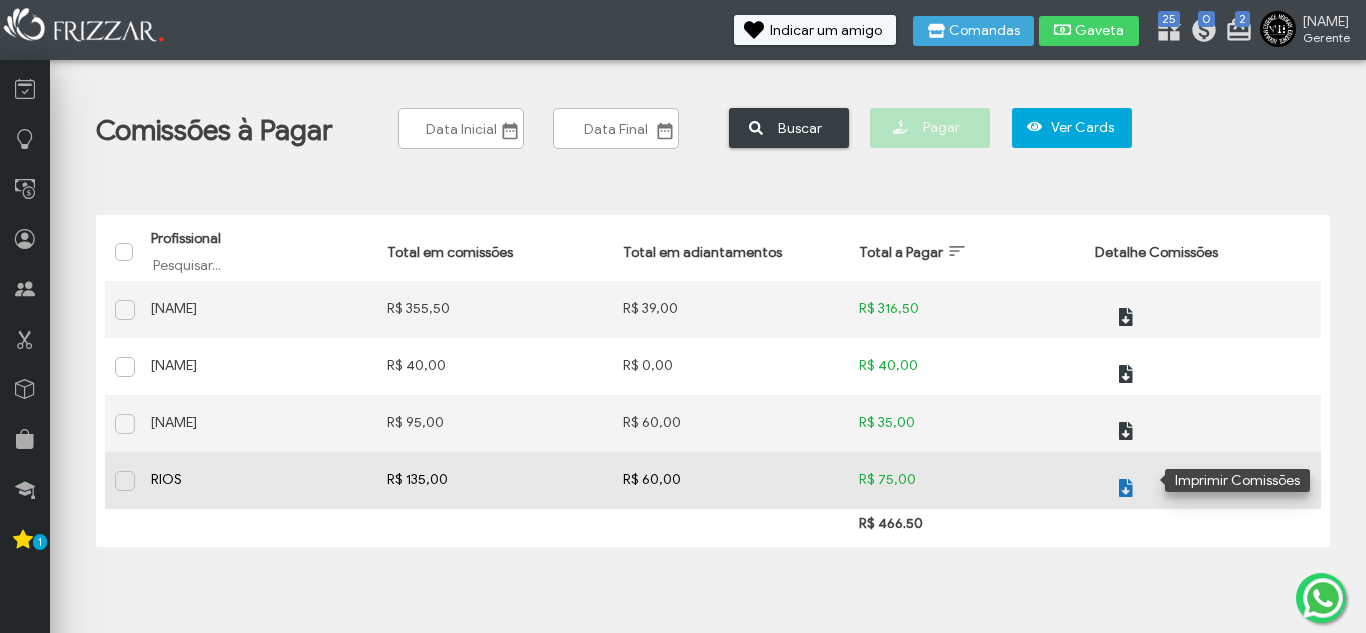 click at bounding box center [1124, 488] 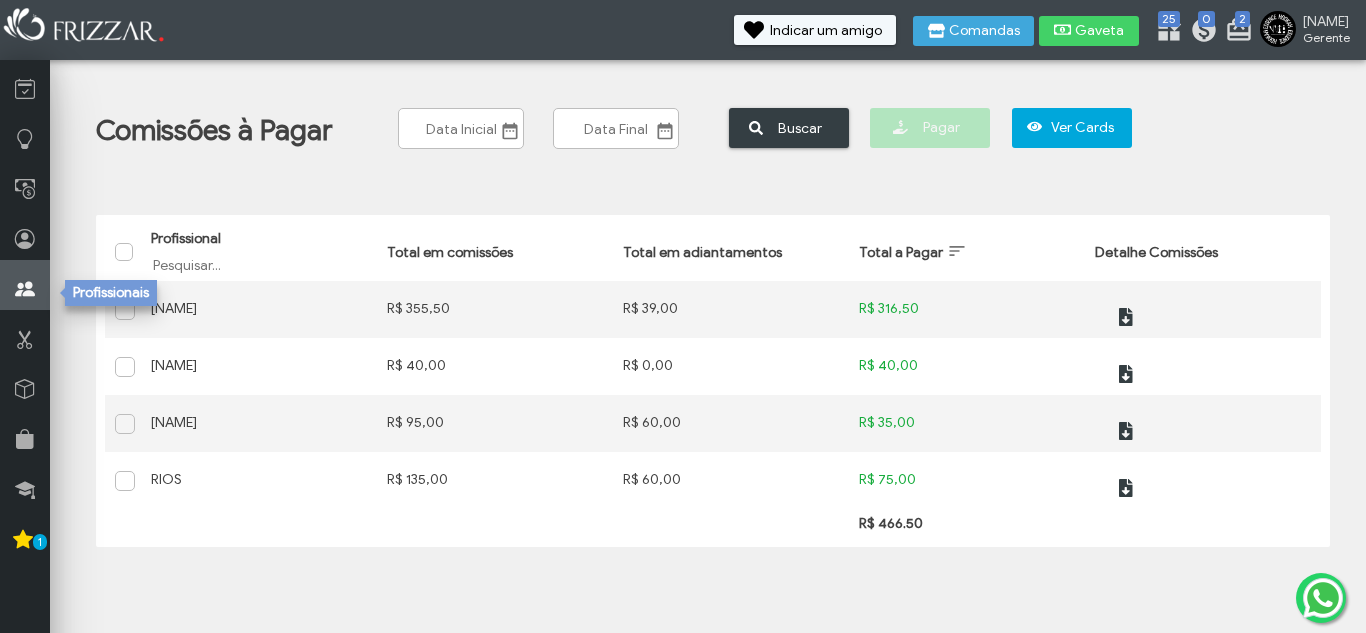 click at bounding box center (25, 285) 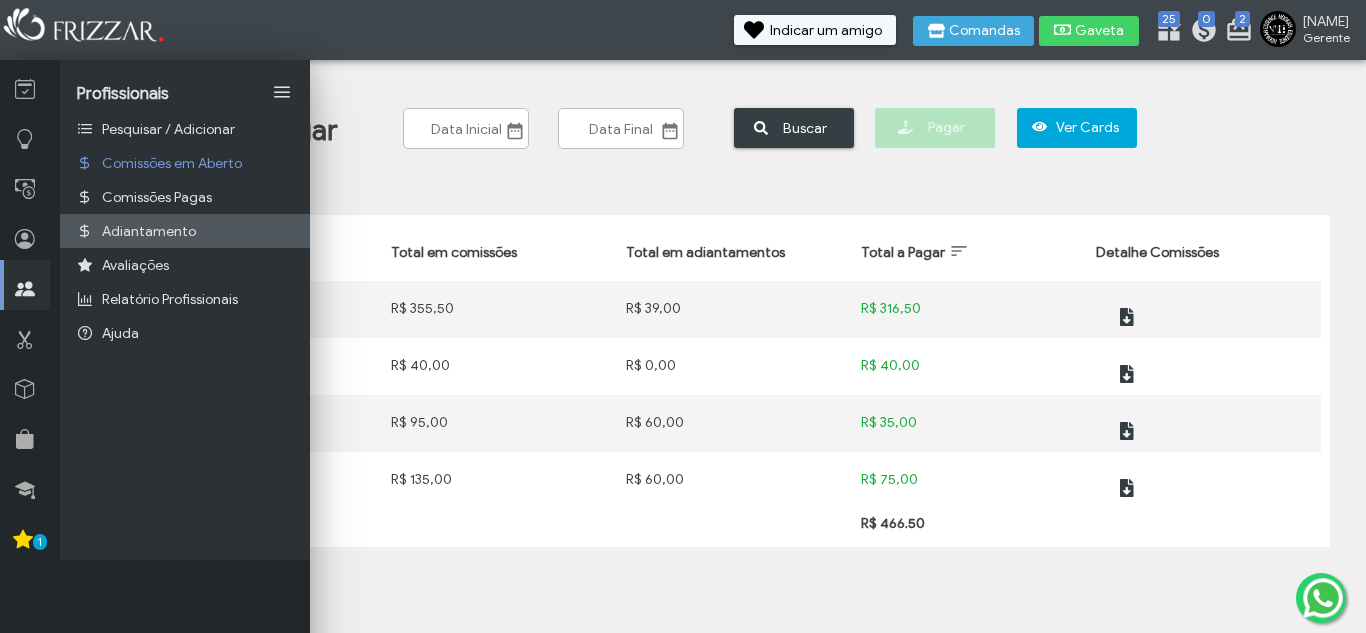 click on "Adiantamento" at bounding box center (149, 231) 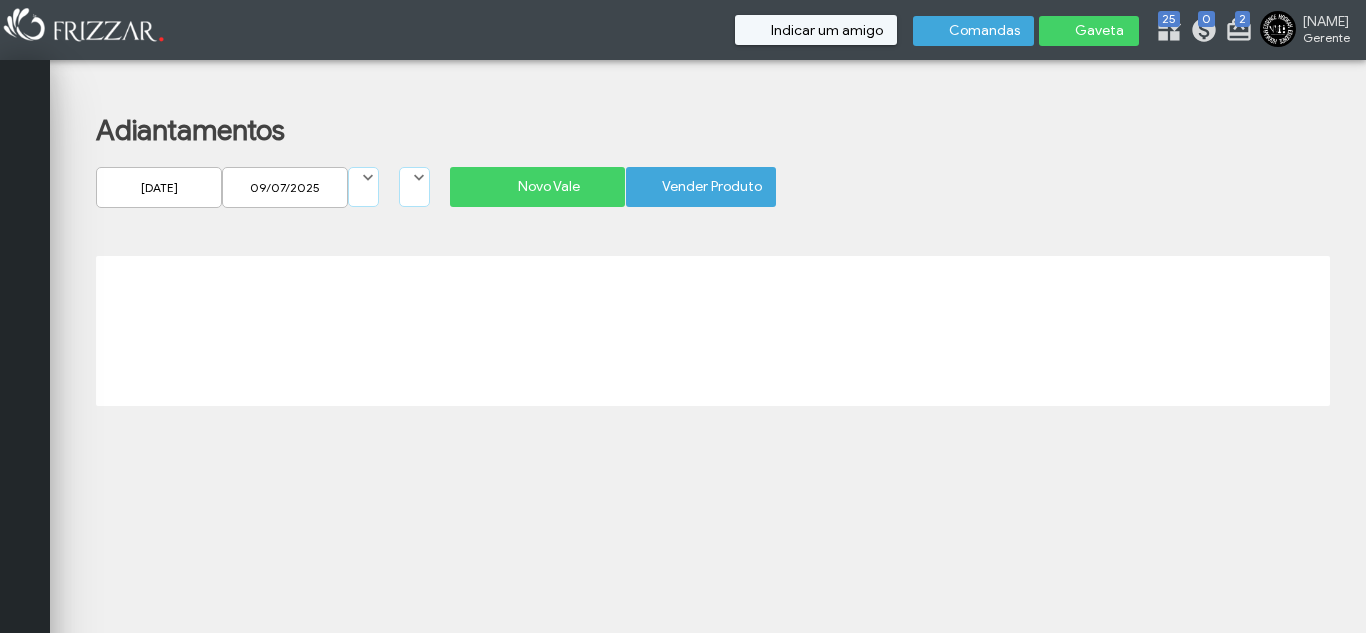 scroll, scrollTop: 0, scrollLeft: 0, axis: both 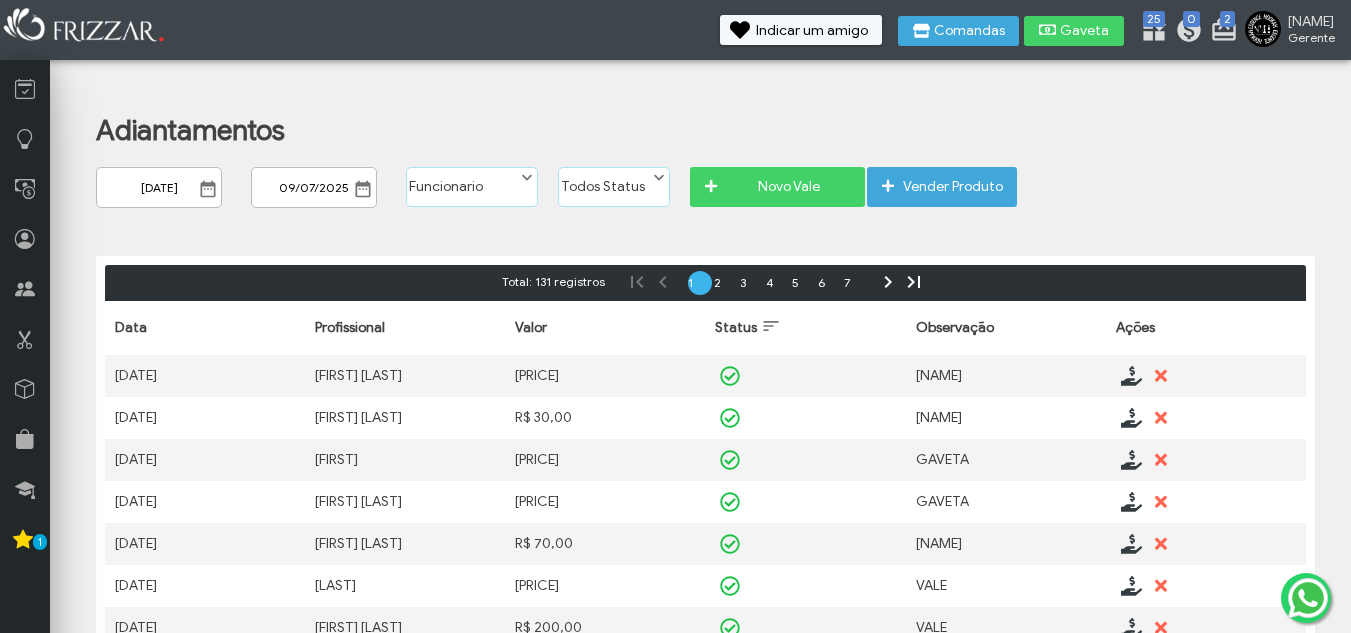 drag, startPoint x: 208, startPoint y: 188, endPoint x: 208, endPoint y: 204, distance: 16 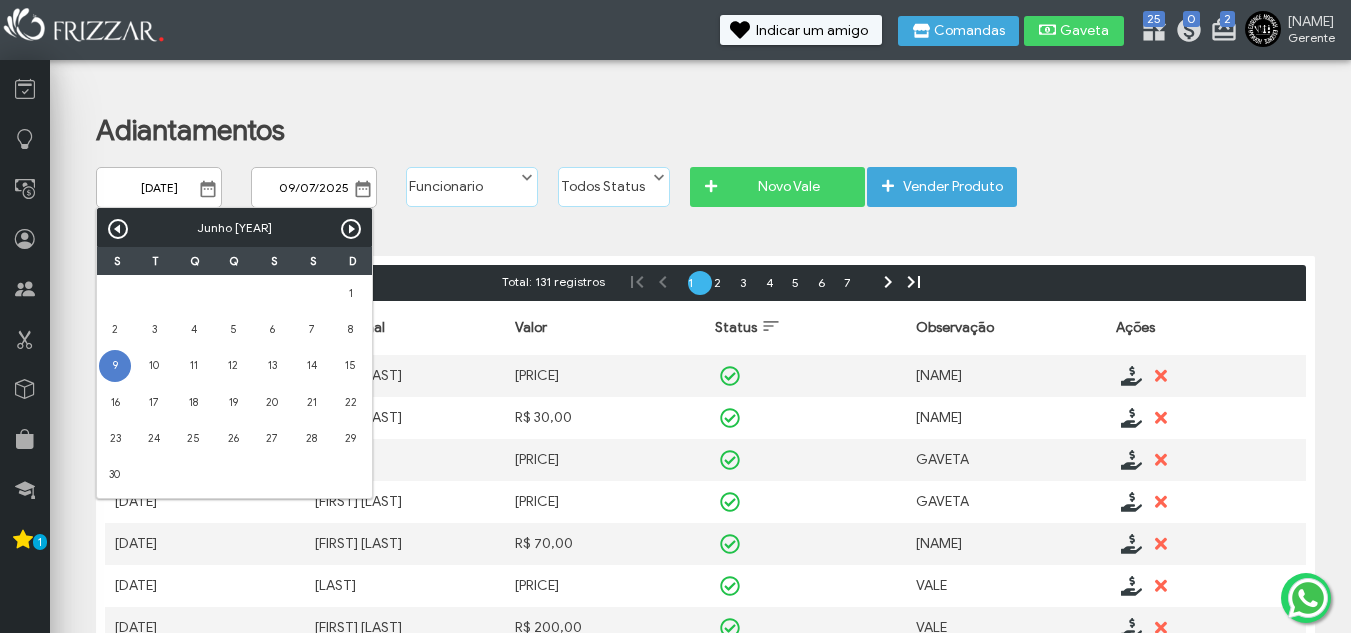 click on "Próximo" at bounding box center (351, 229) 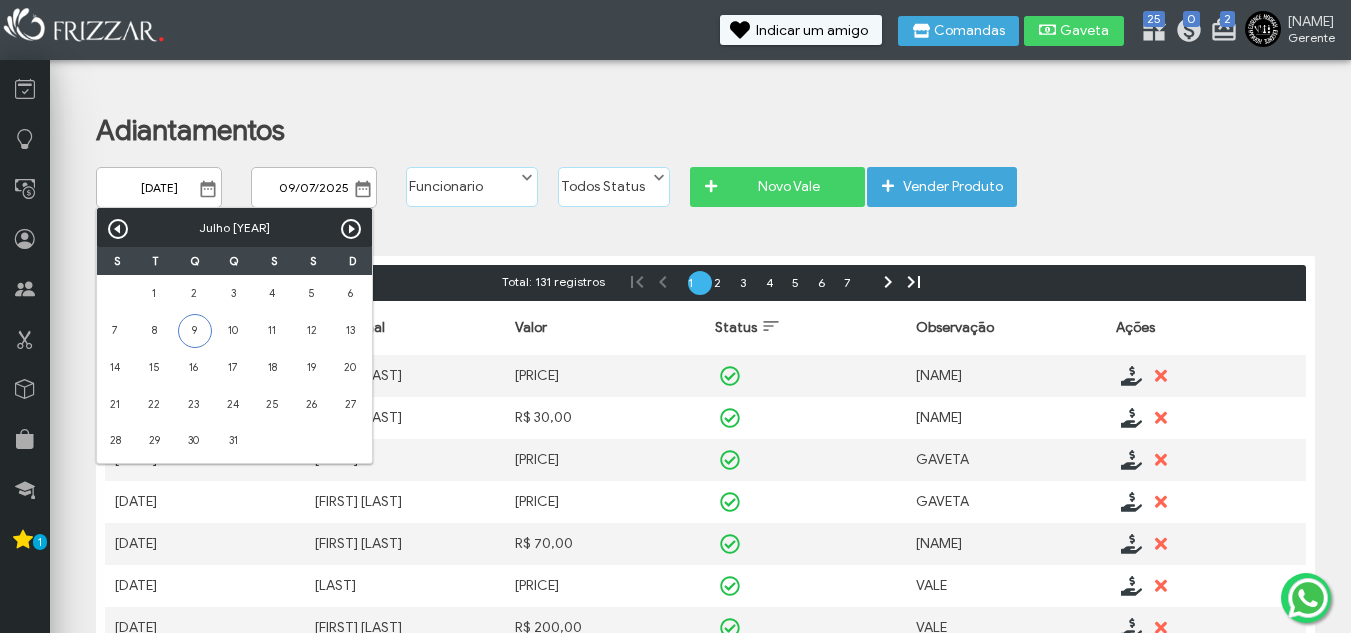 click on "9" at bounding box center (195, 331) 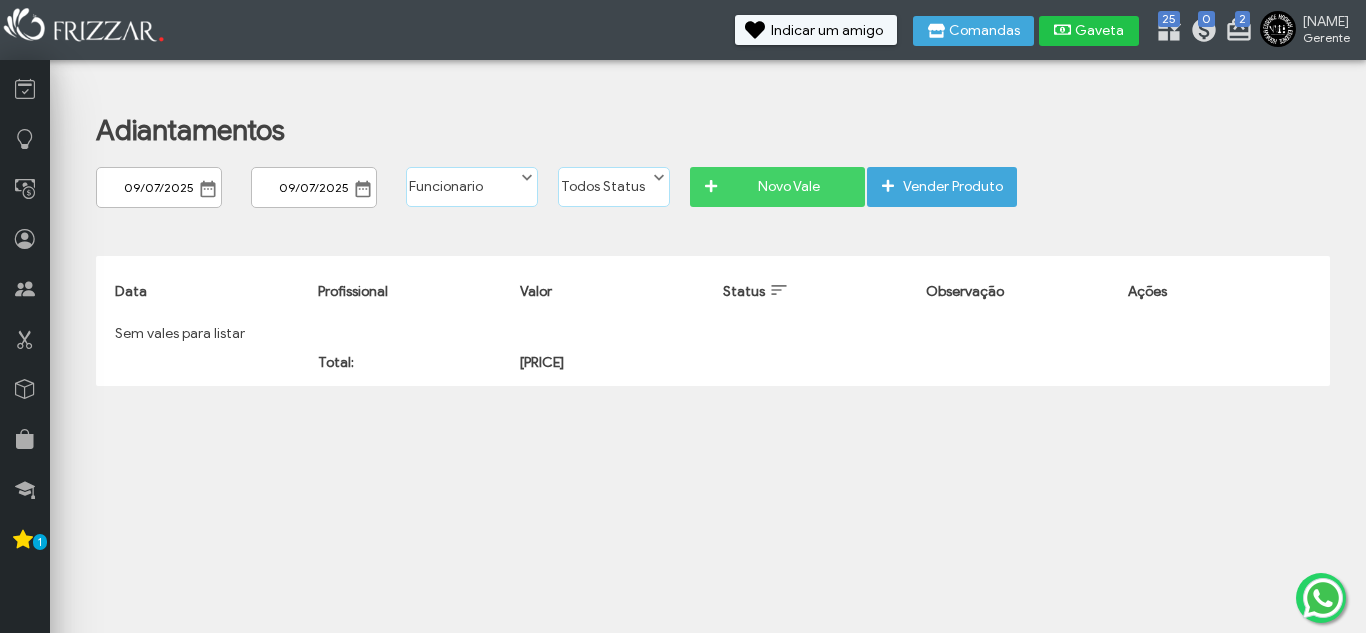 click on "Gaveta" at bounding box center (1100, 31) 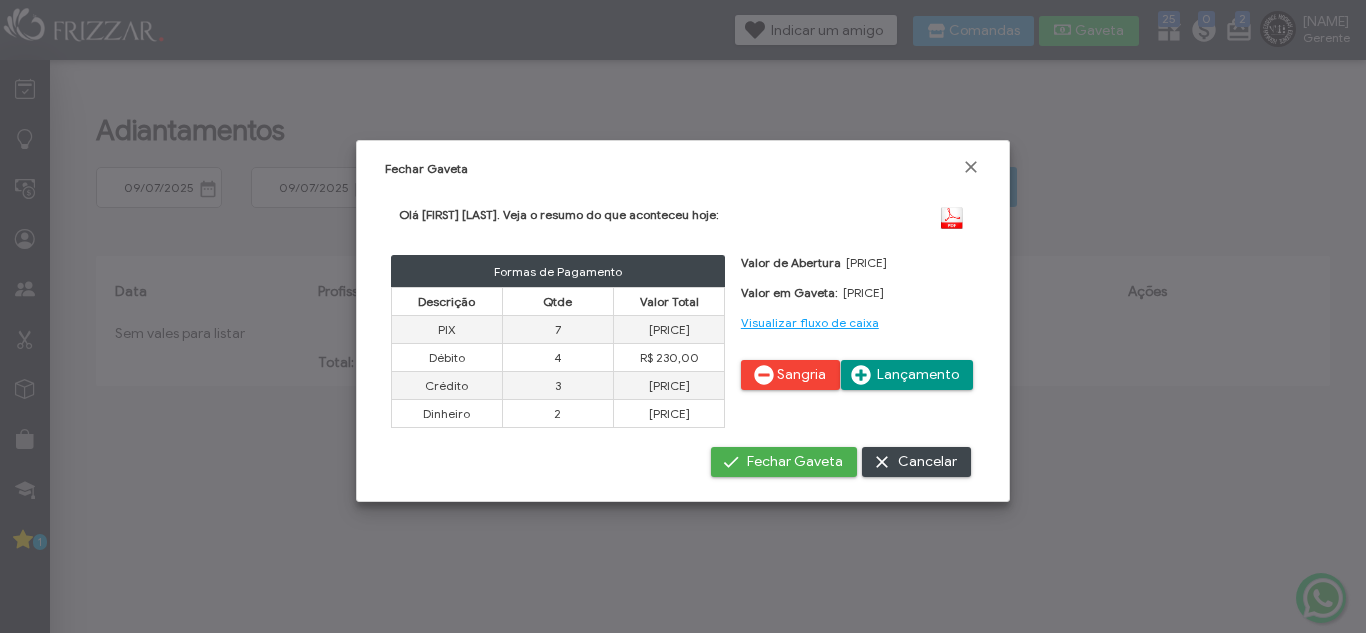 click on "Valor de Abertura R$ 0,00
Valor em Gaveta: R$ 80,00
Visualizar fluxo de caixa
Sangria Lançamento" at bounding box center [858, 330] 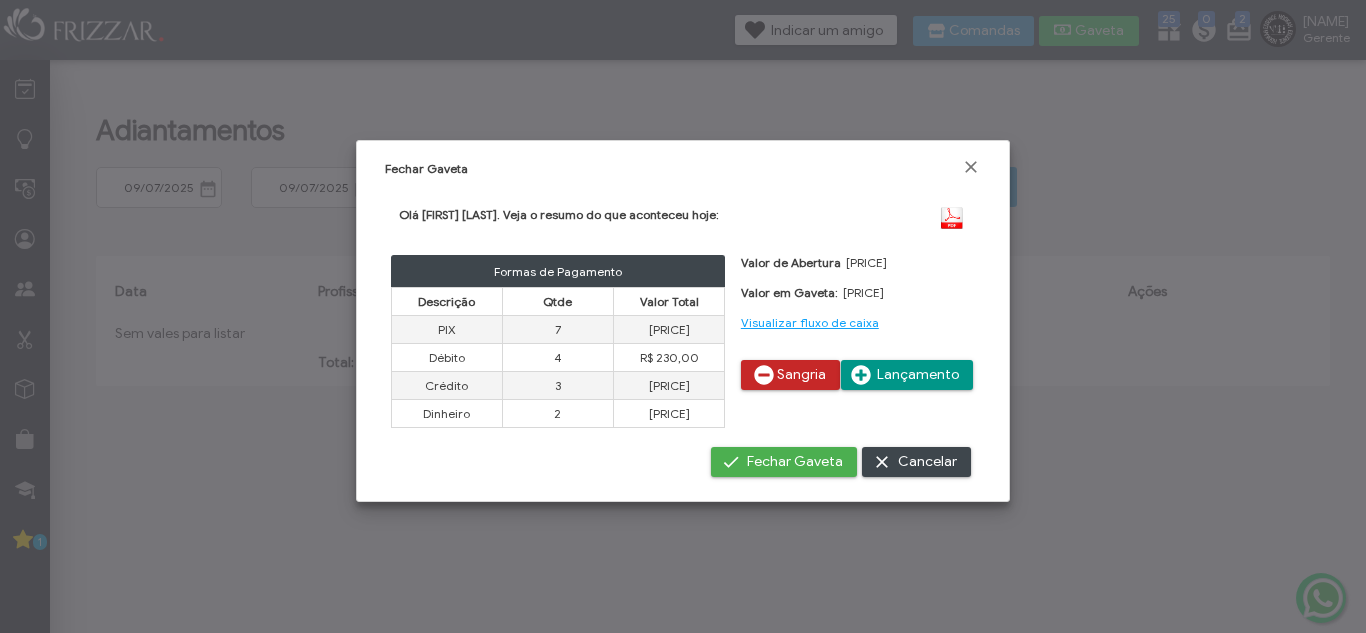 click on "Sangria" at bounding box center [801, 375] 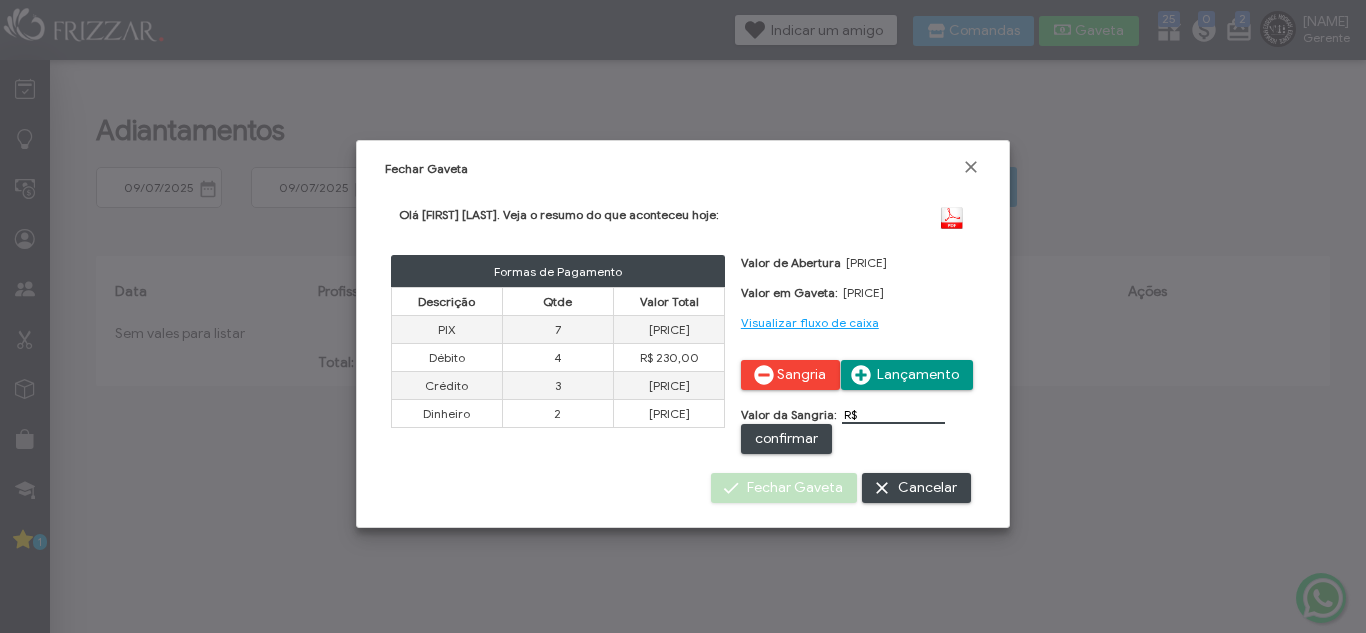 click on "R$" at bounding box center [893, 414] 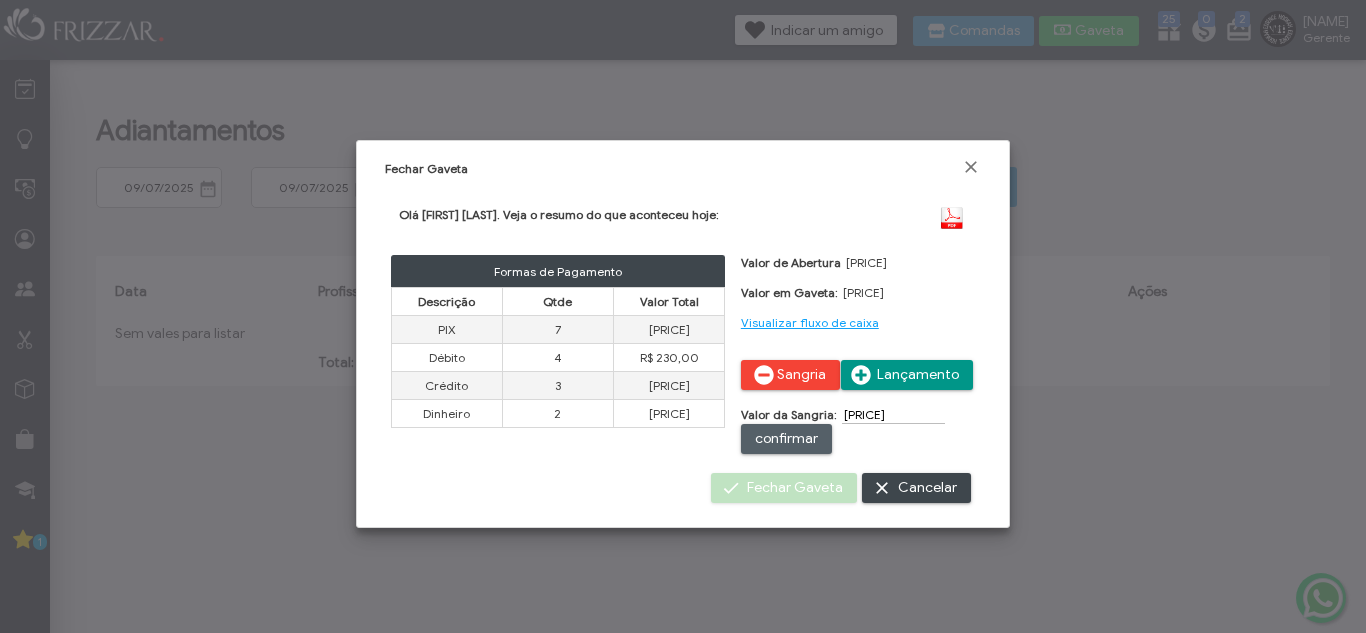 drag, startPoint x: 792, startPoint y: 439, endPoint x: 803, endPoint y: 437, distance: 11.18034 